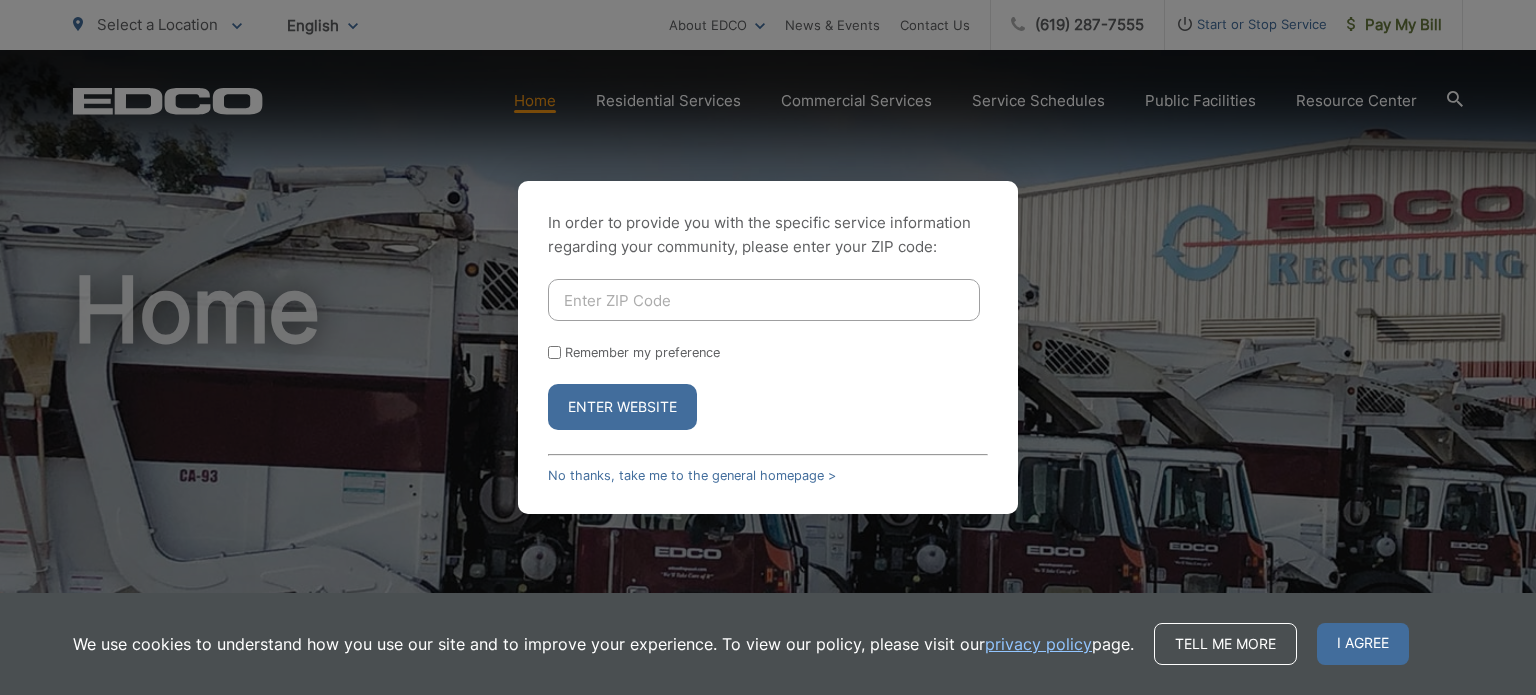 scroll, scrollTop: 0, scrollLeft: 0, axis: both 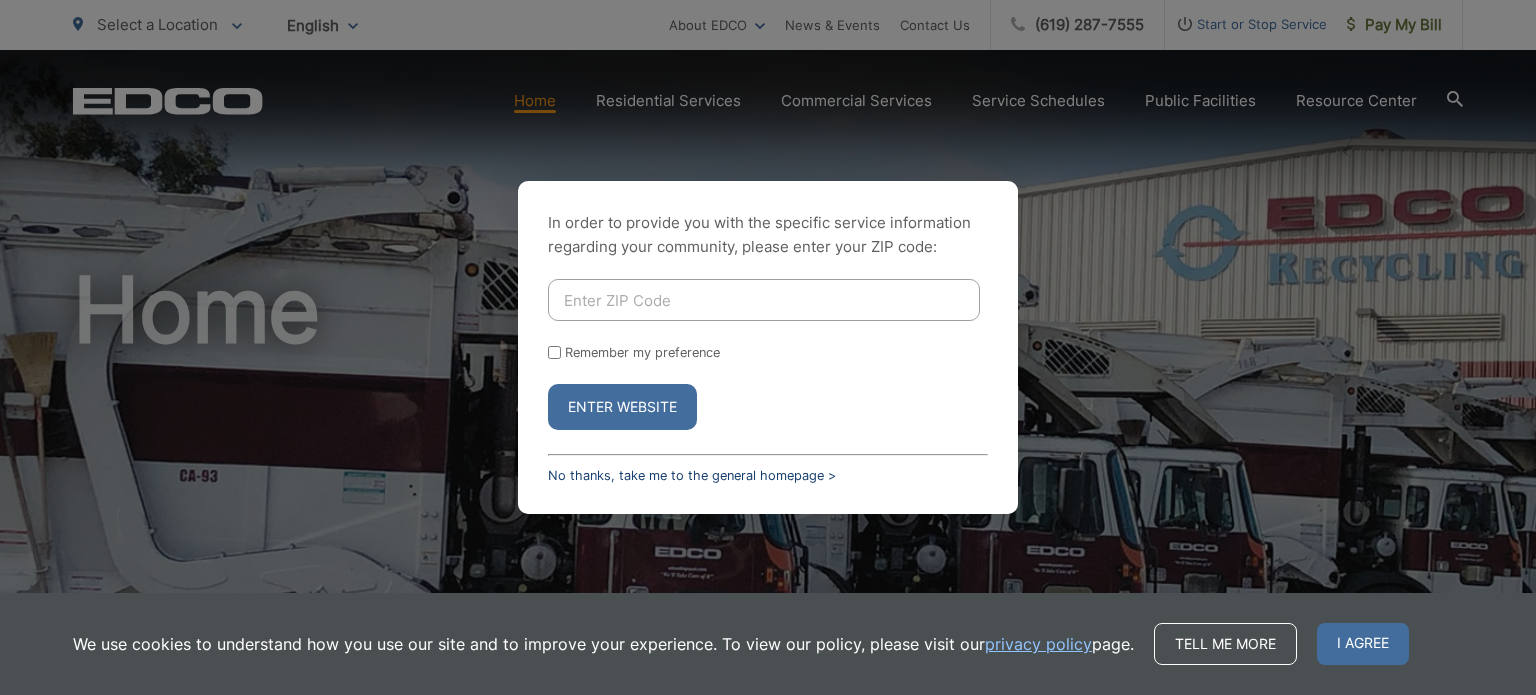 click on "No thanks, take me to the general homepage >" at bounding box center (692, 475) 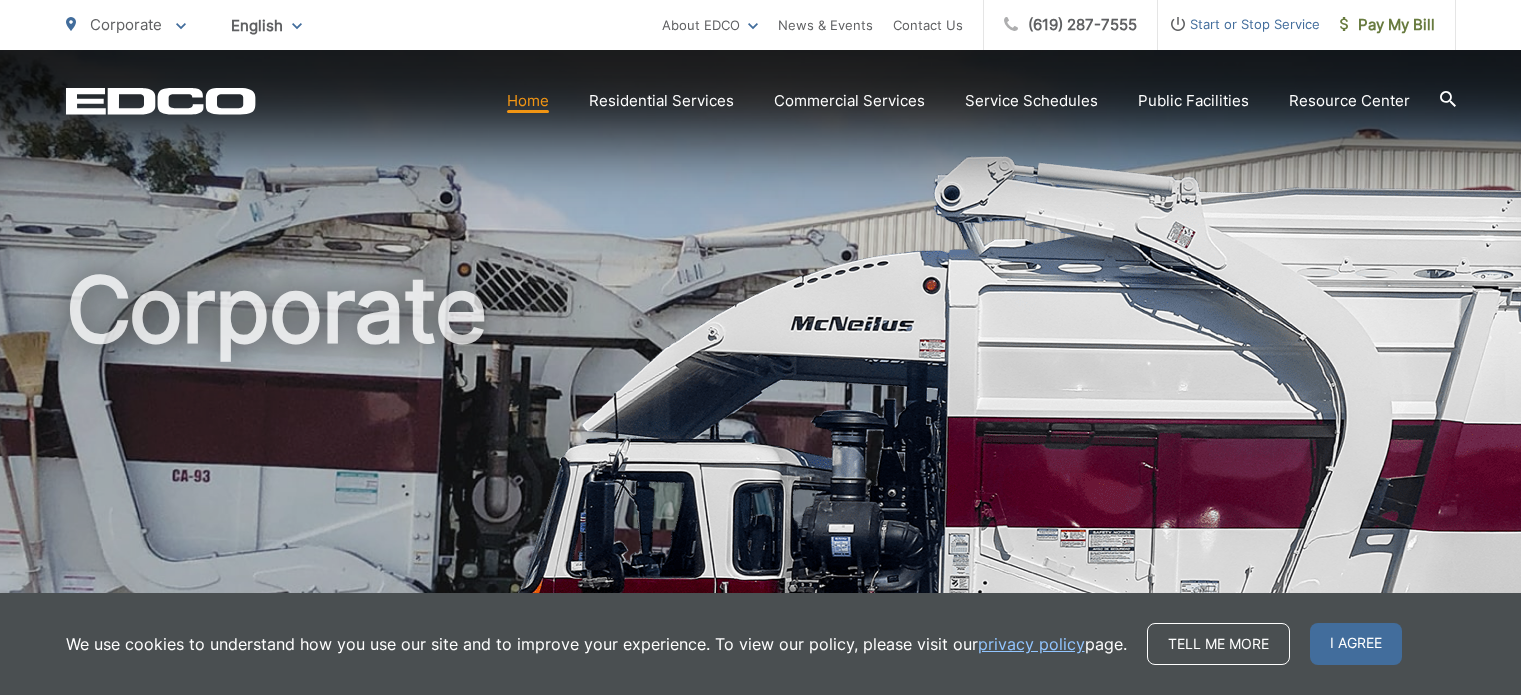scroll, scrollTop: 0, scrollLeft: 0, axis: both 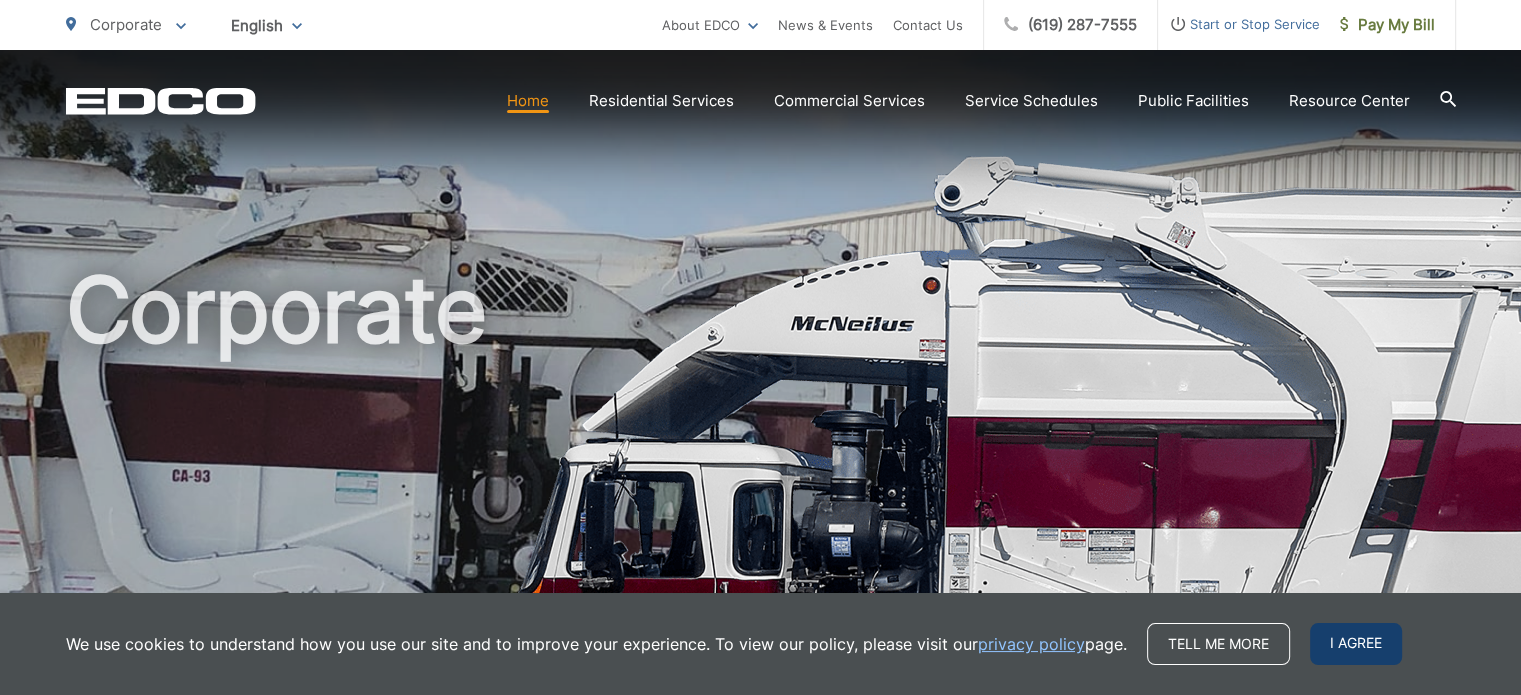 click on "I agree" at bounding box center [1356, 644] 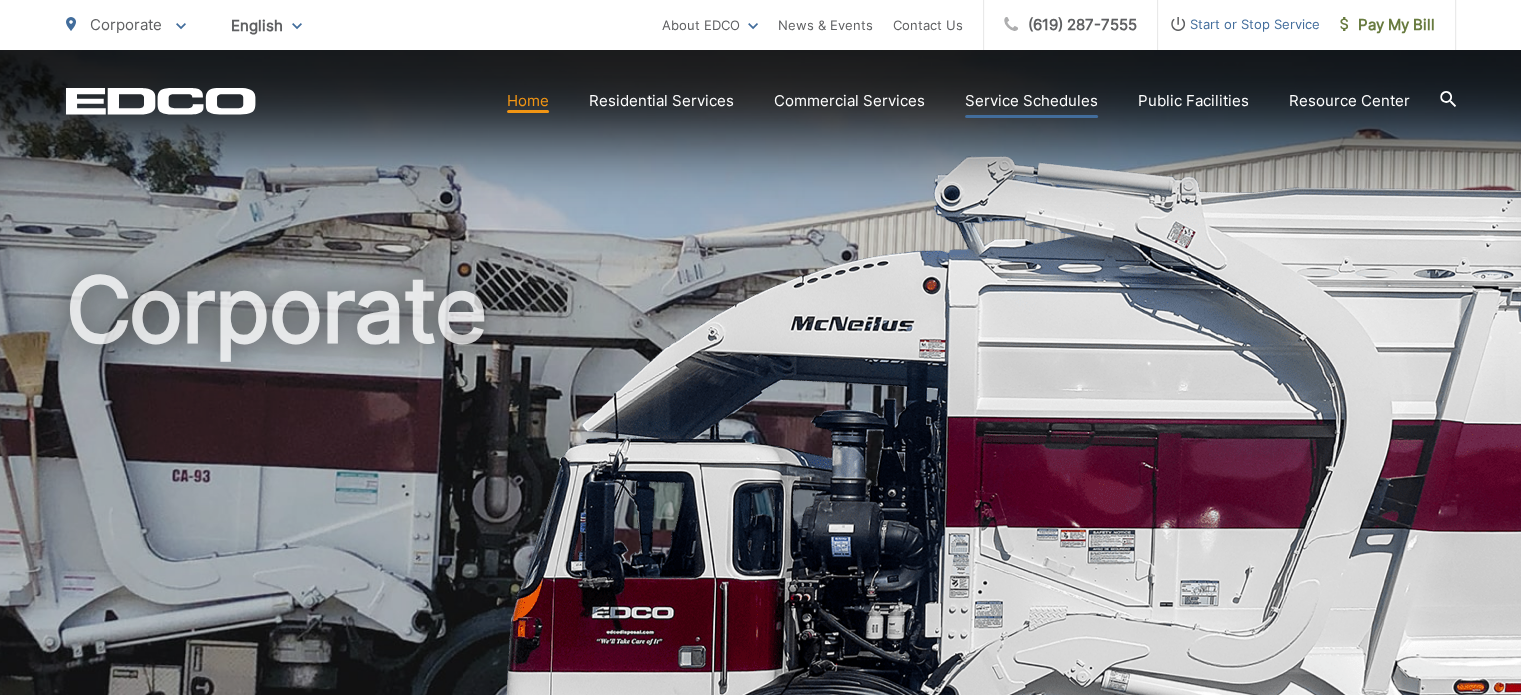 click on "Service Schedules" at bounding box center (1031, 101) 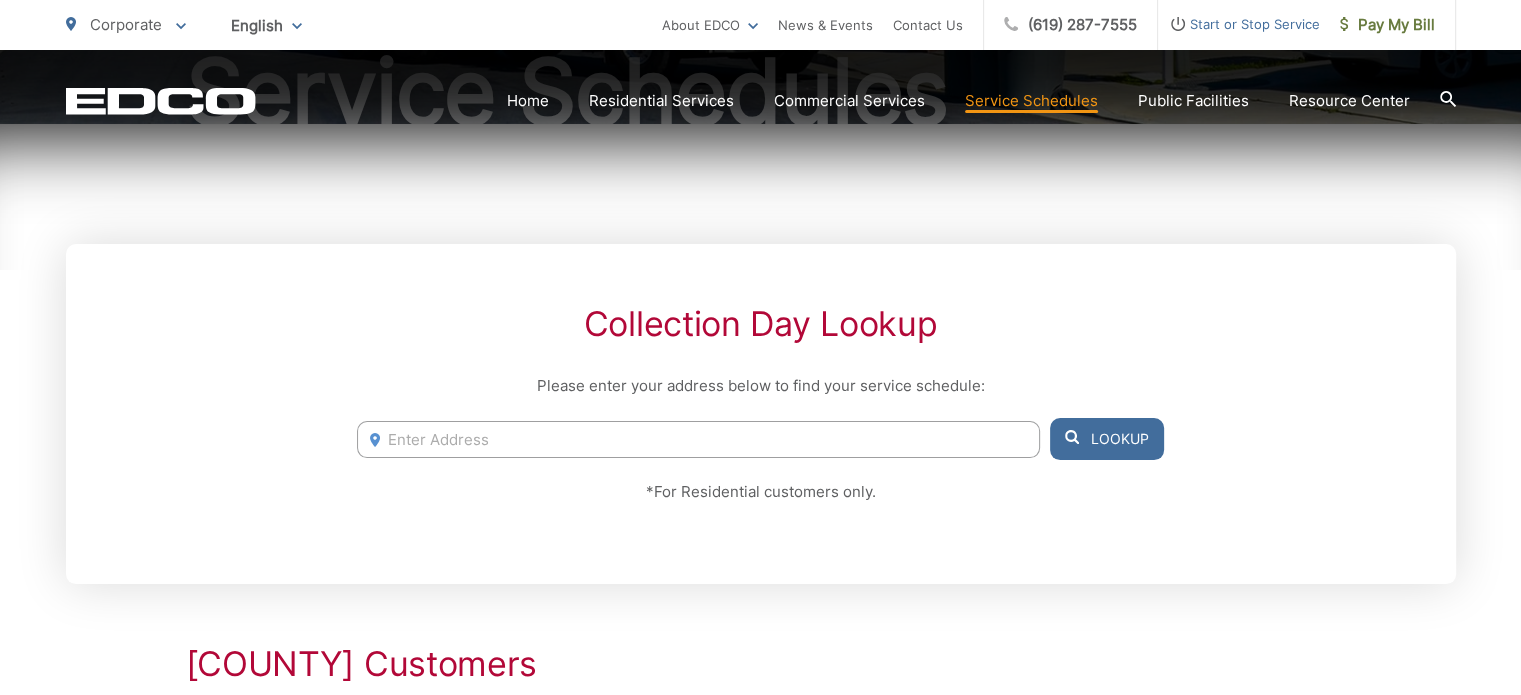 scroll, scrollTop: 400, scrollLeft: 0, axis: vertical 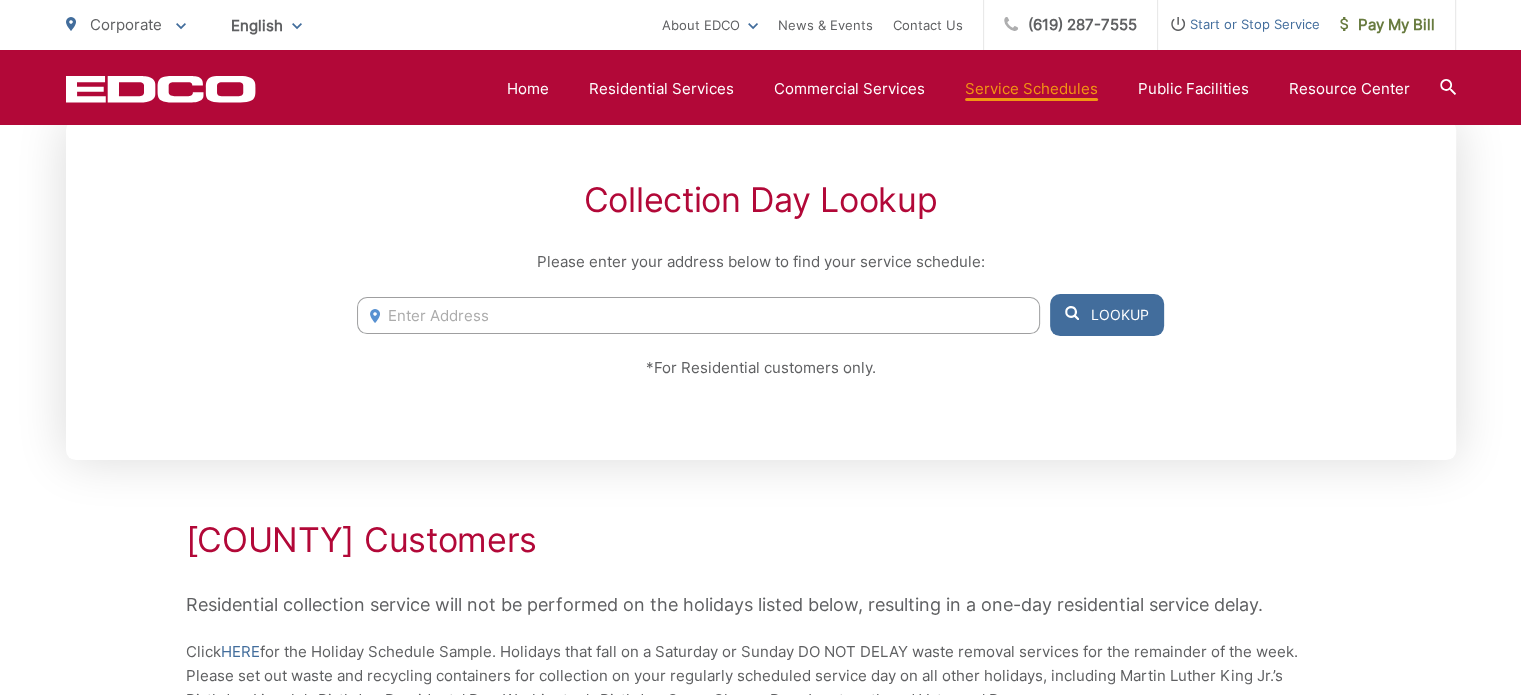 click at bounding box center [698, 315] 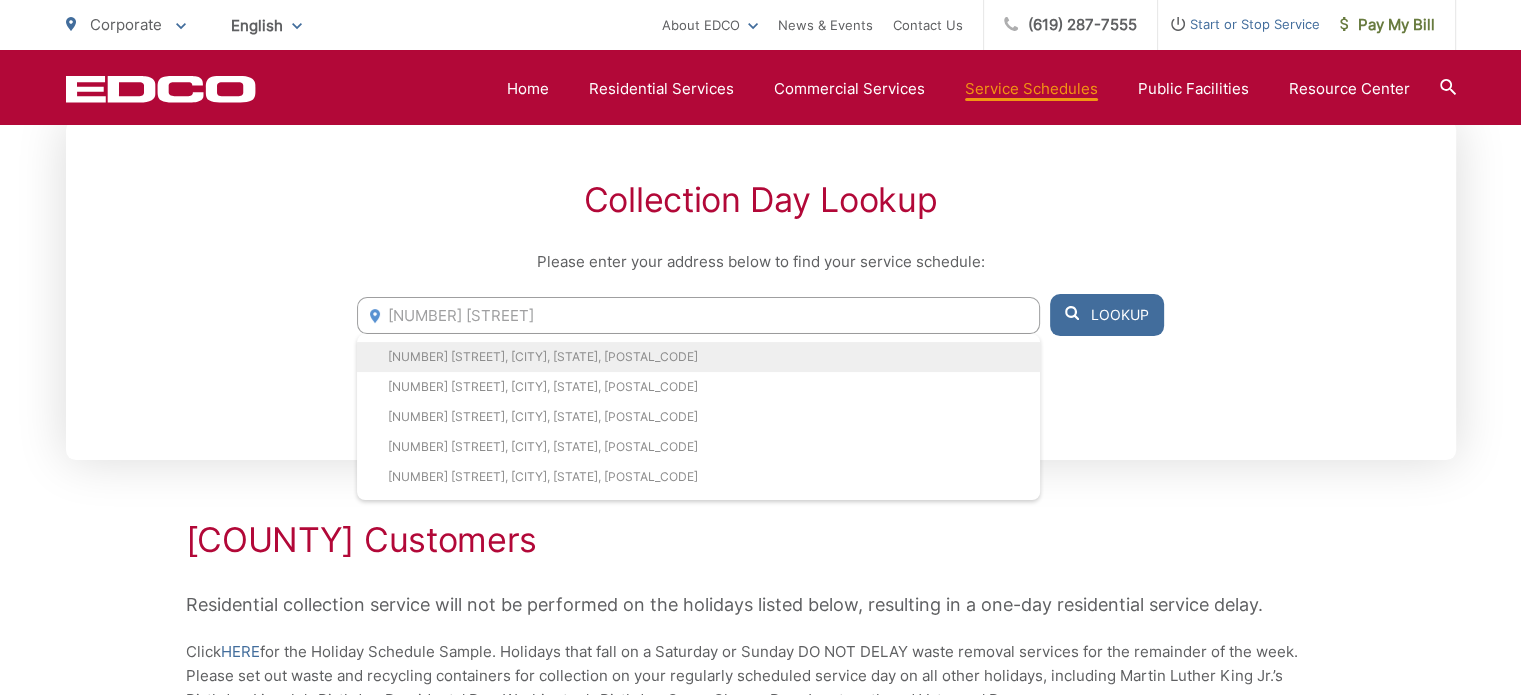 click on "3314 Lemon Ave, Signal Hill, CA, 90755" at bounding box center [698, 357] 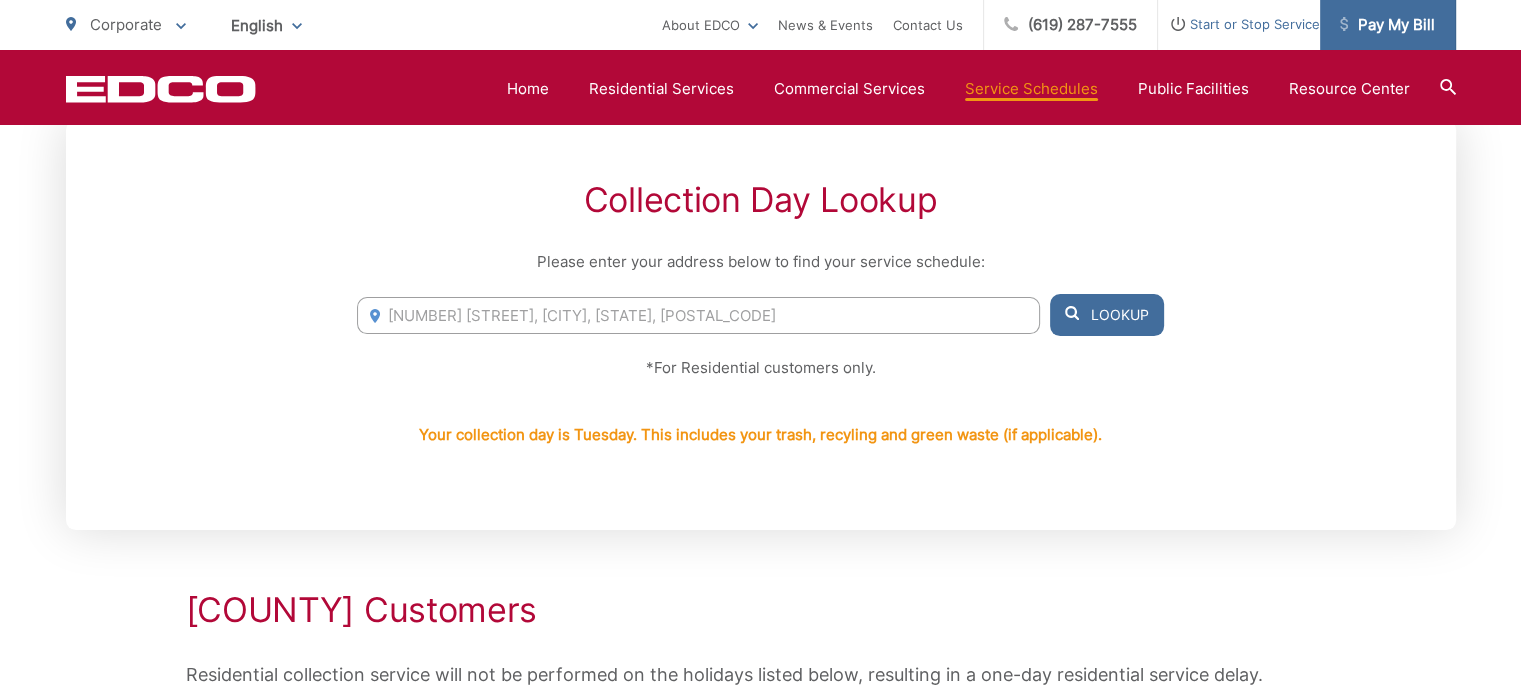 click on "Pay My Bill" at bounding box center (1387, 25) 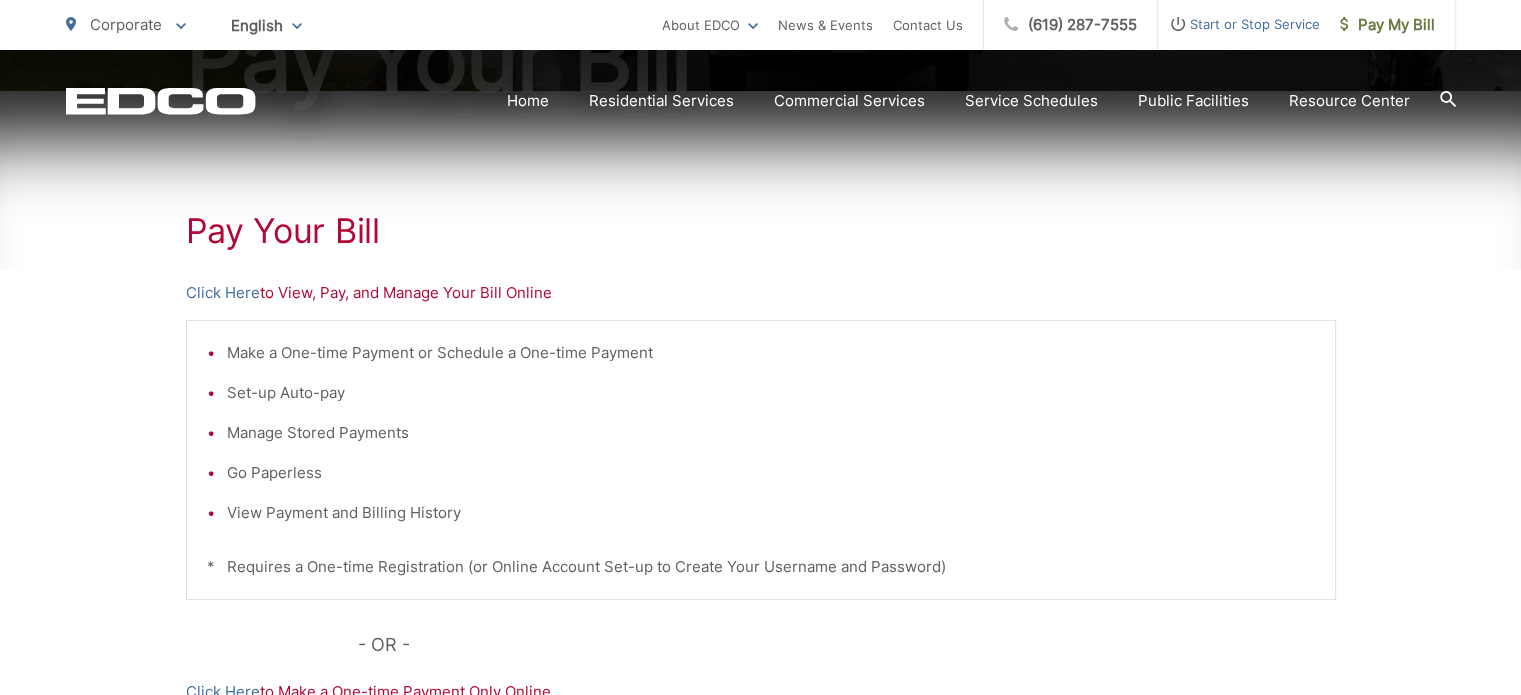 scroll, scrollTop: 400, scrollLeft: 0, axis: vertical 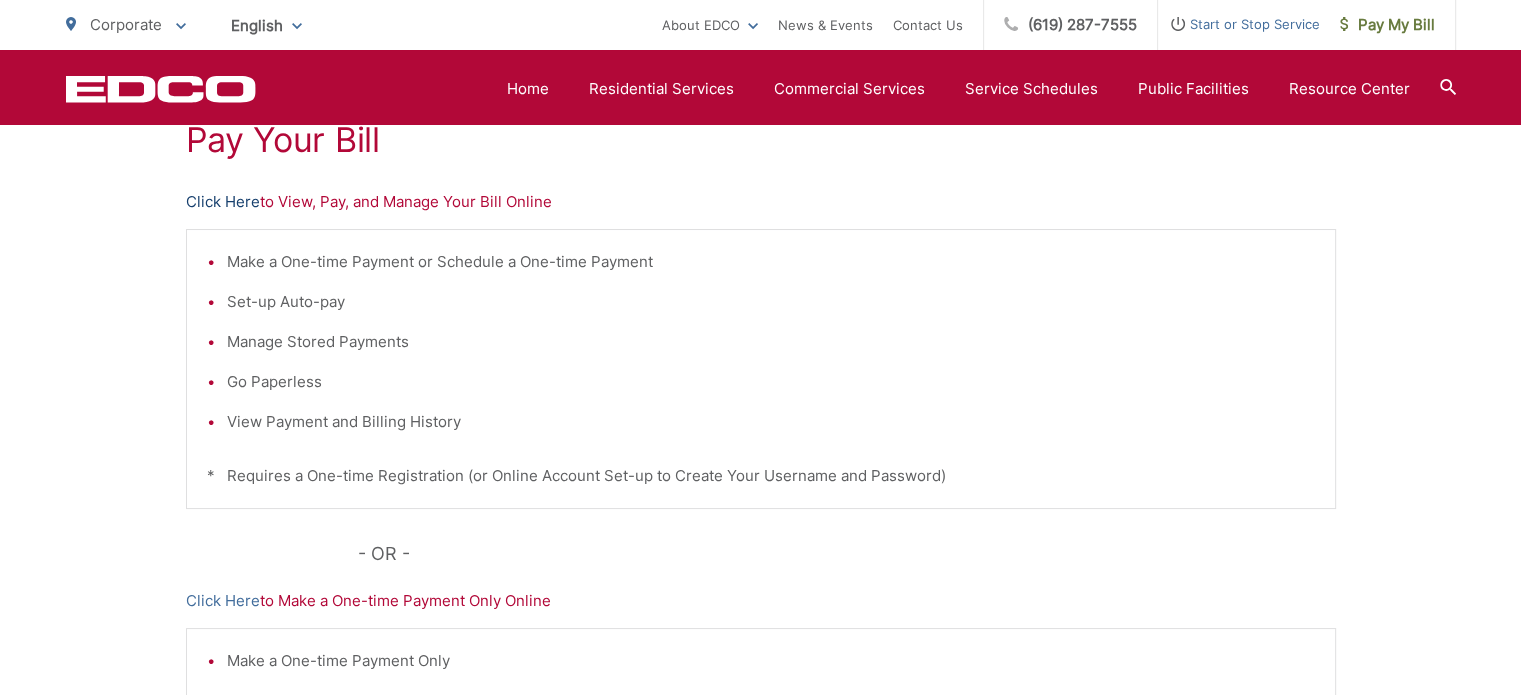 click on "Click Here" at bounding box center [223, 202] 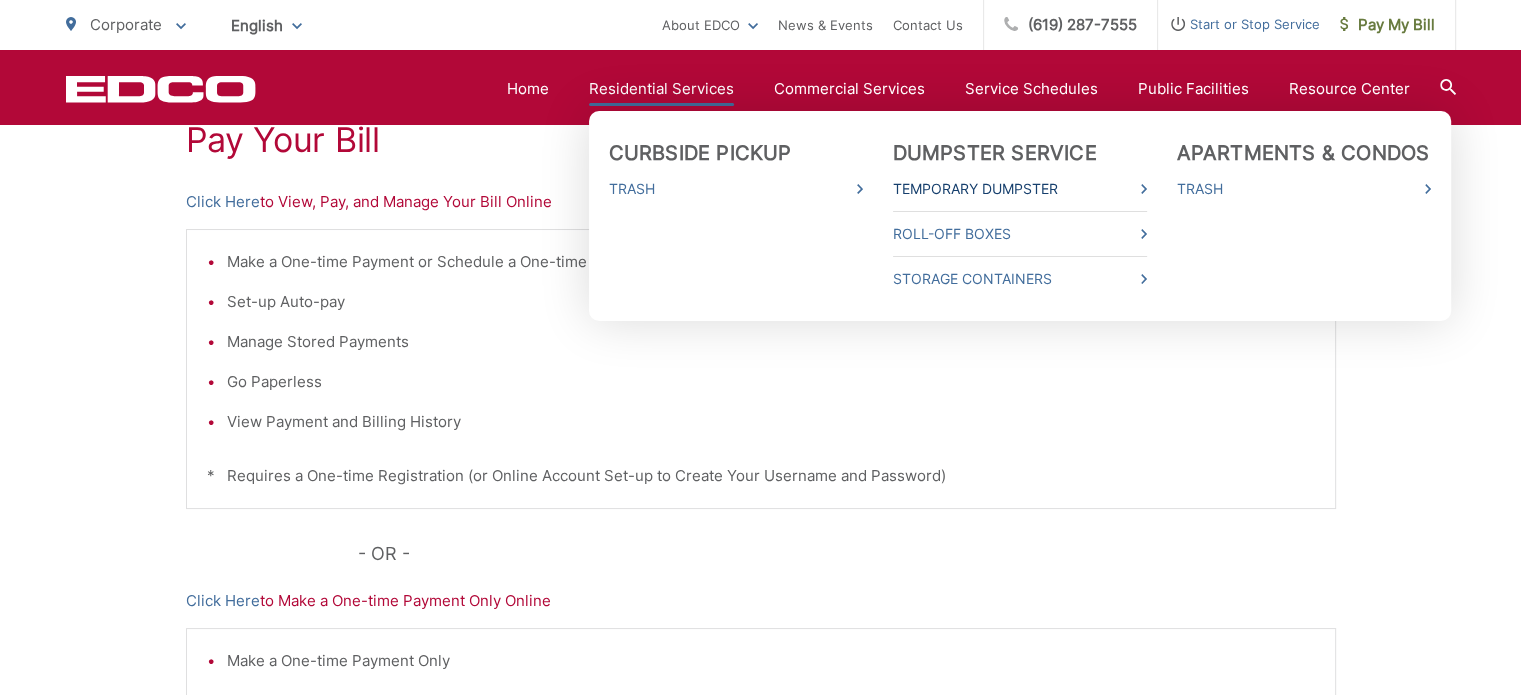 click on "Temporary Dumpster" at bounding box center (1020, 189) 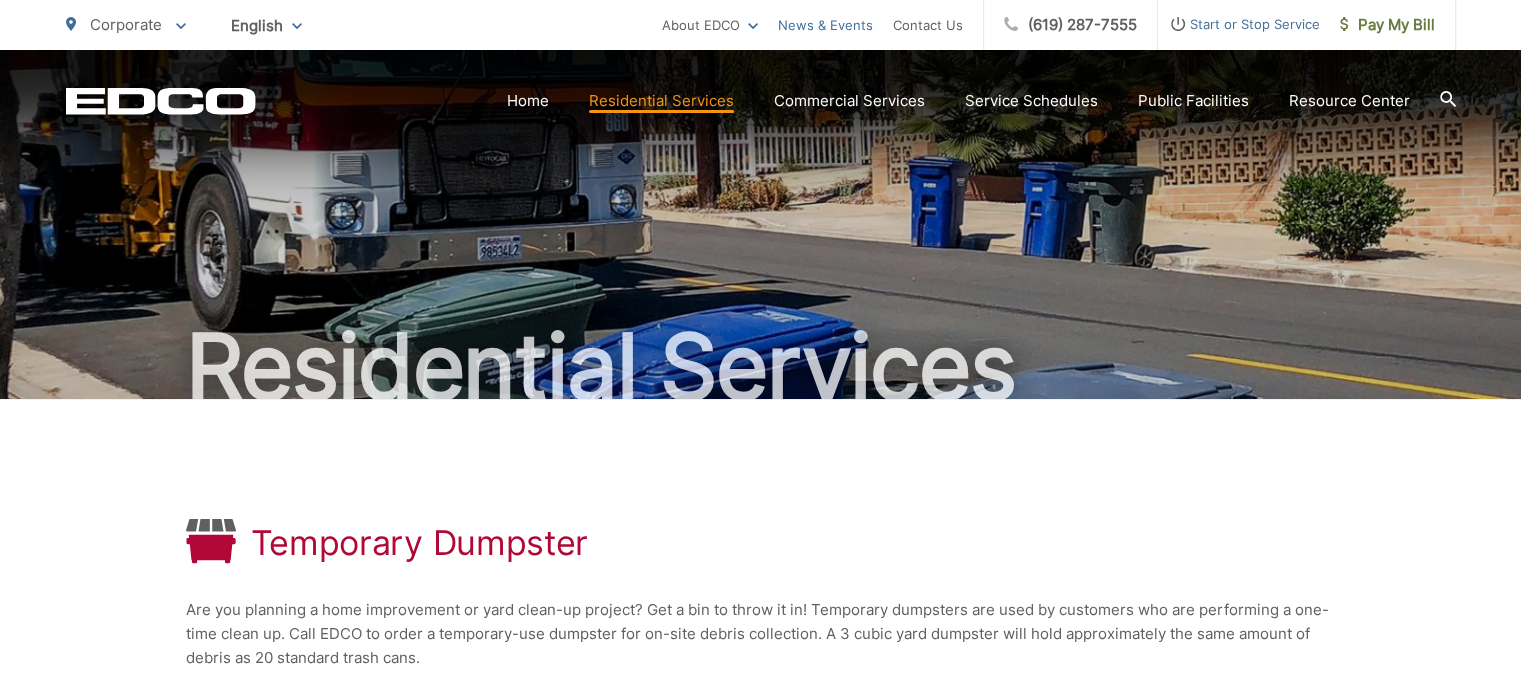 scroll, scrollTop: 0, scrollLeft: 0, axis: both 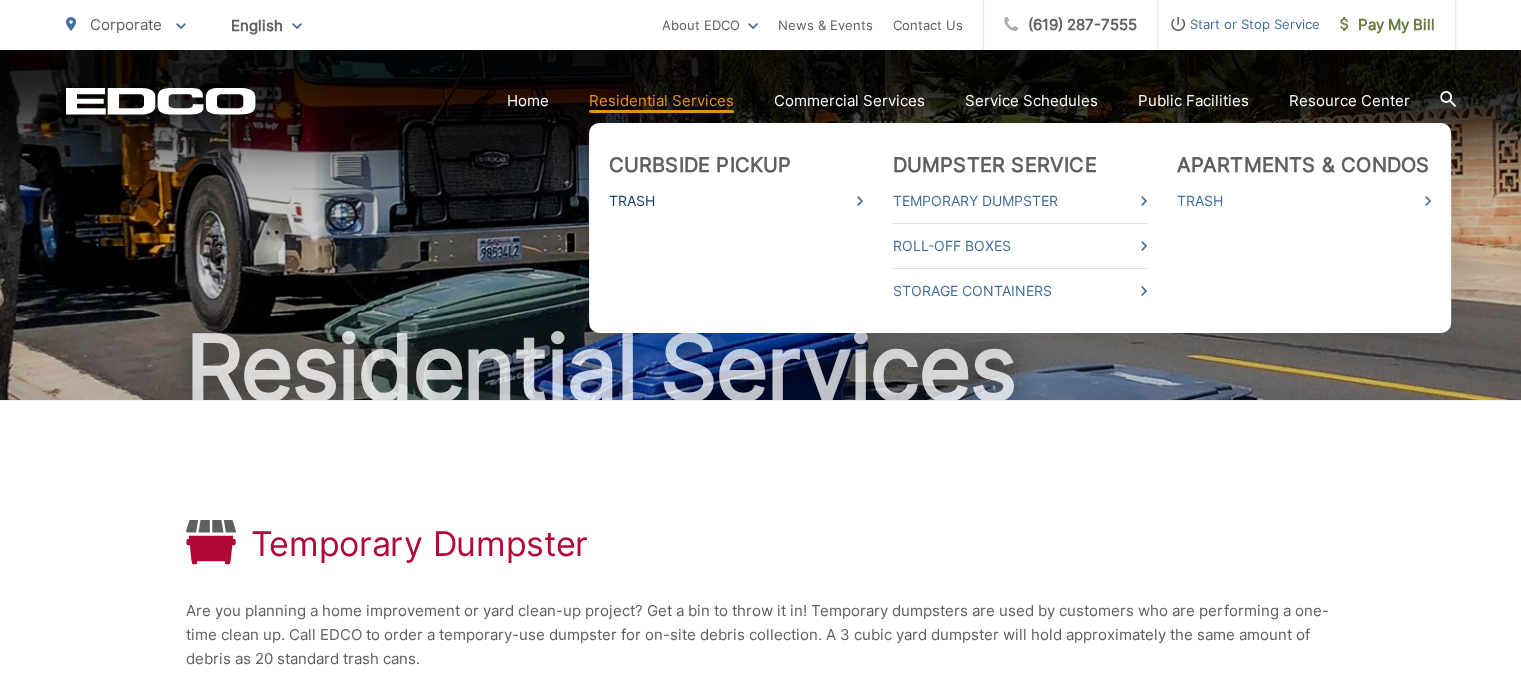 click on "Trash" at bounding box center (736, 201) 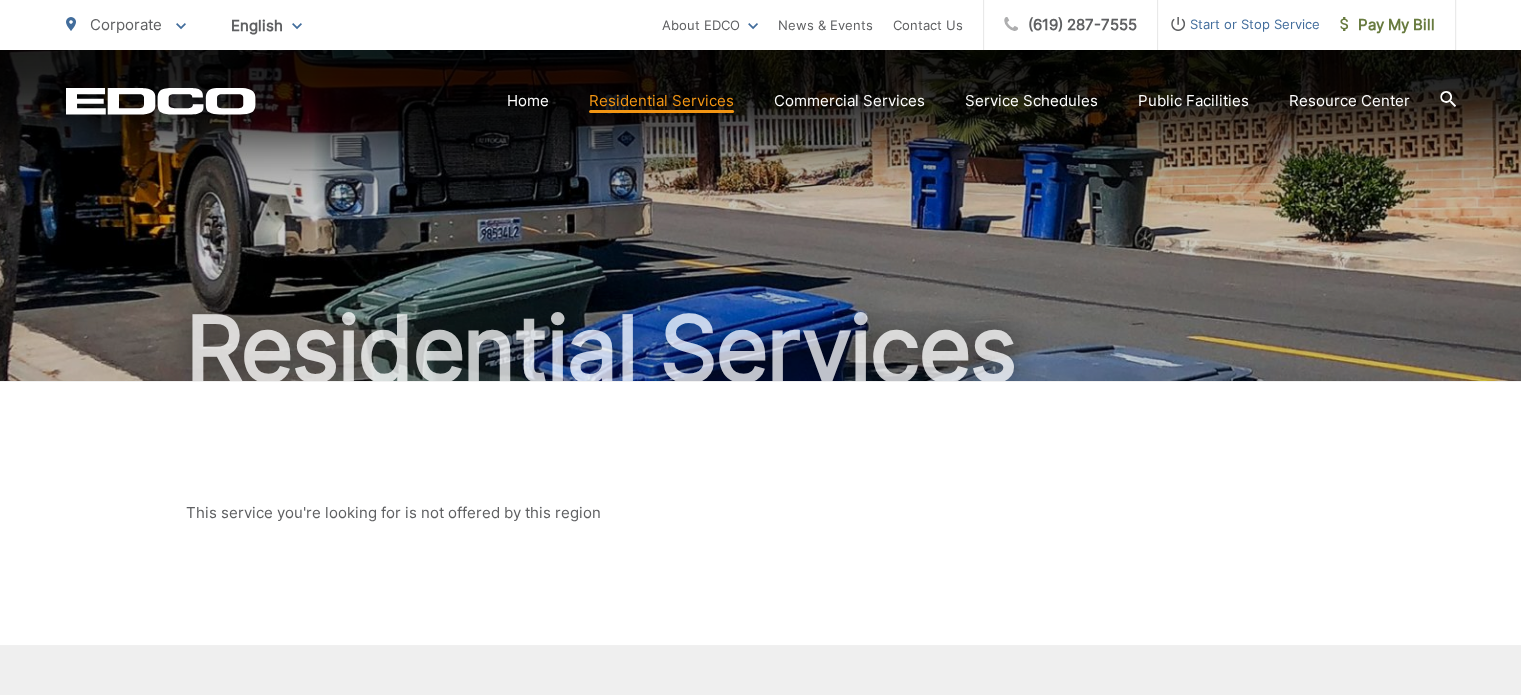 scroll, scrollTop: 0, scrollLeft: 0, axis: both 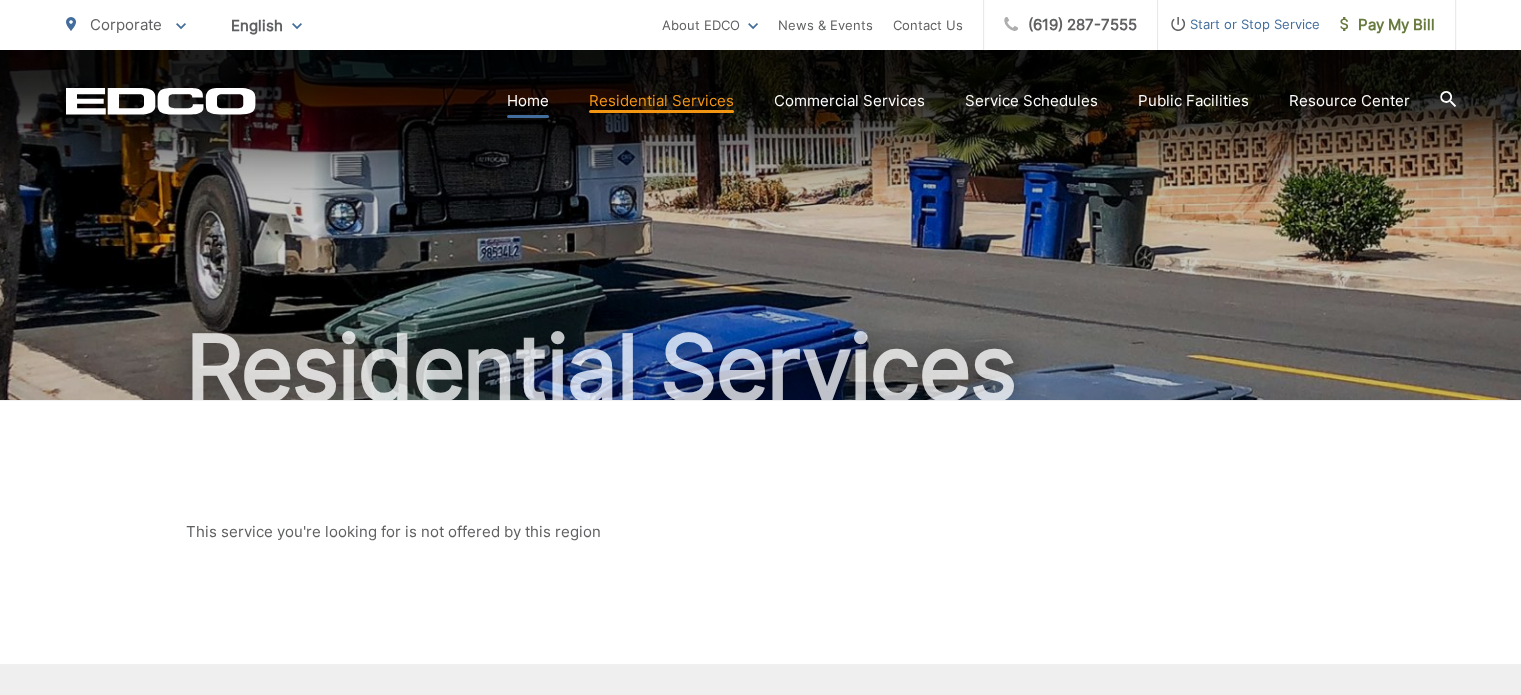click on "Home" at bounding box center [528, 101] 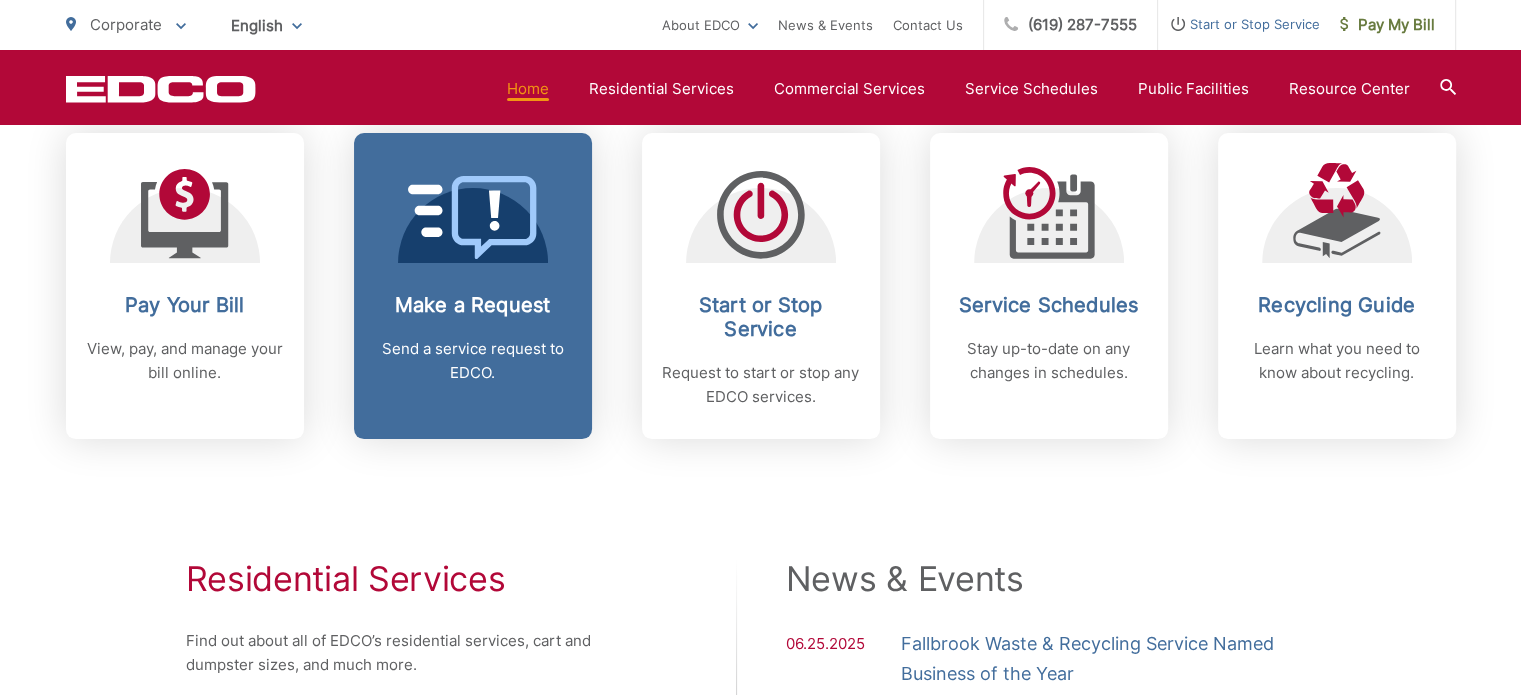 scroll, scrollTop: 800, scrollLeft: 0, axis: vertical 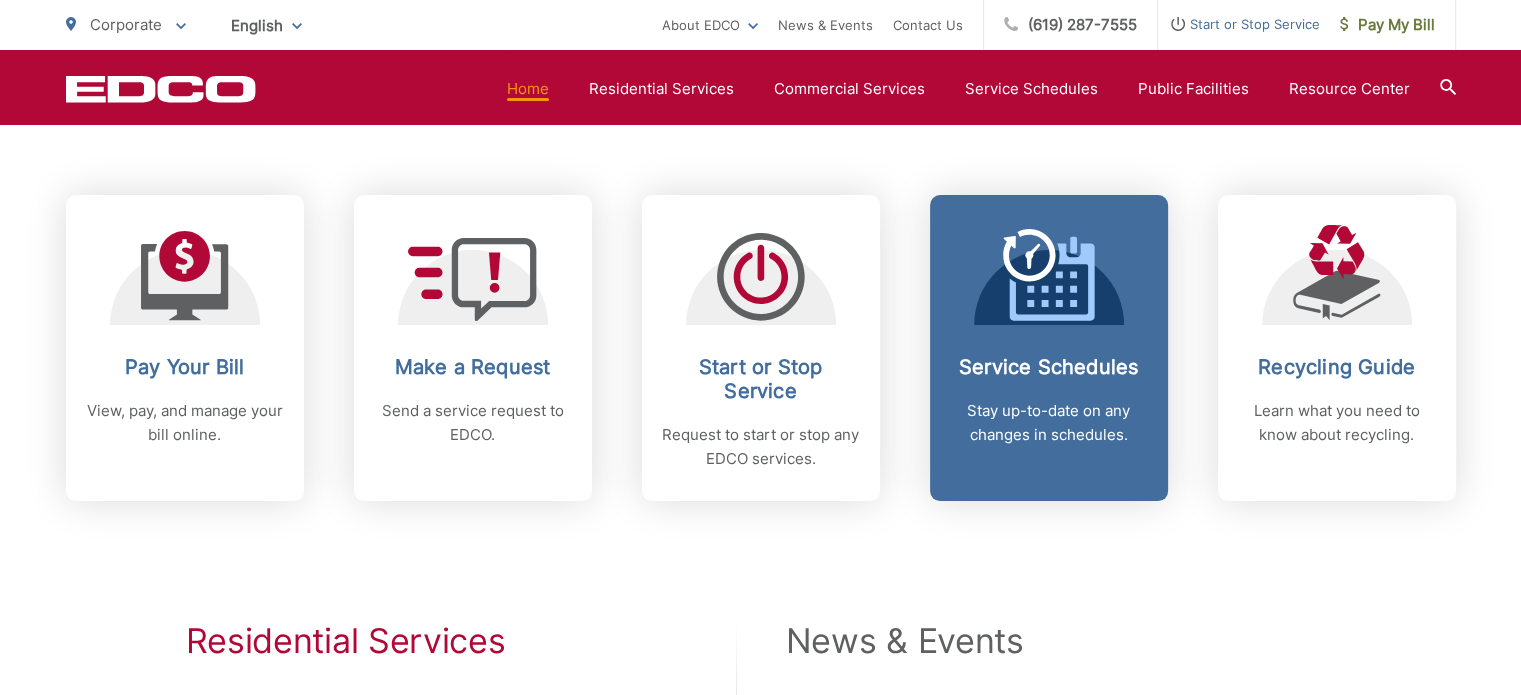 click on "Service Schedules
Stay up-to-date on any changes in schedules." at bounding box center (1049, 401) 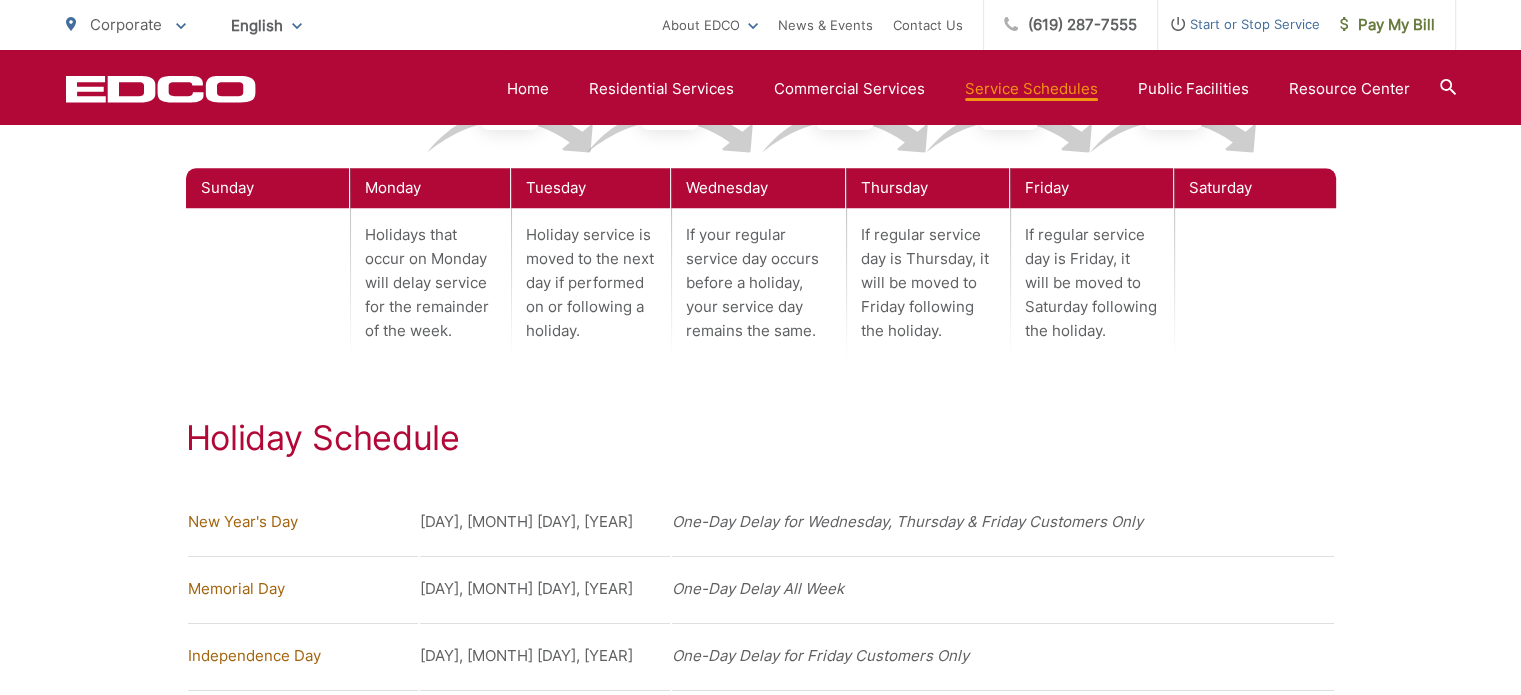 scroll, scrollTop: 1466, scrollLeft: 0, axis: vertical 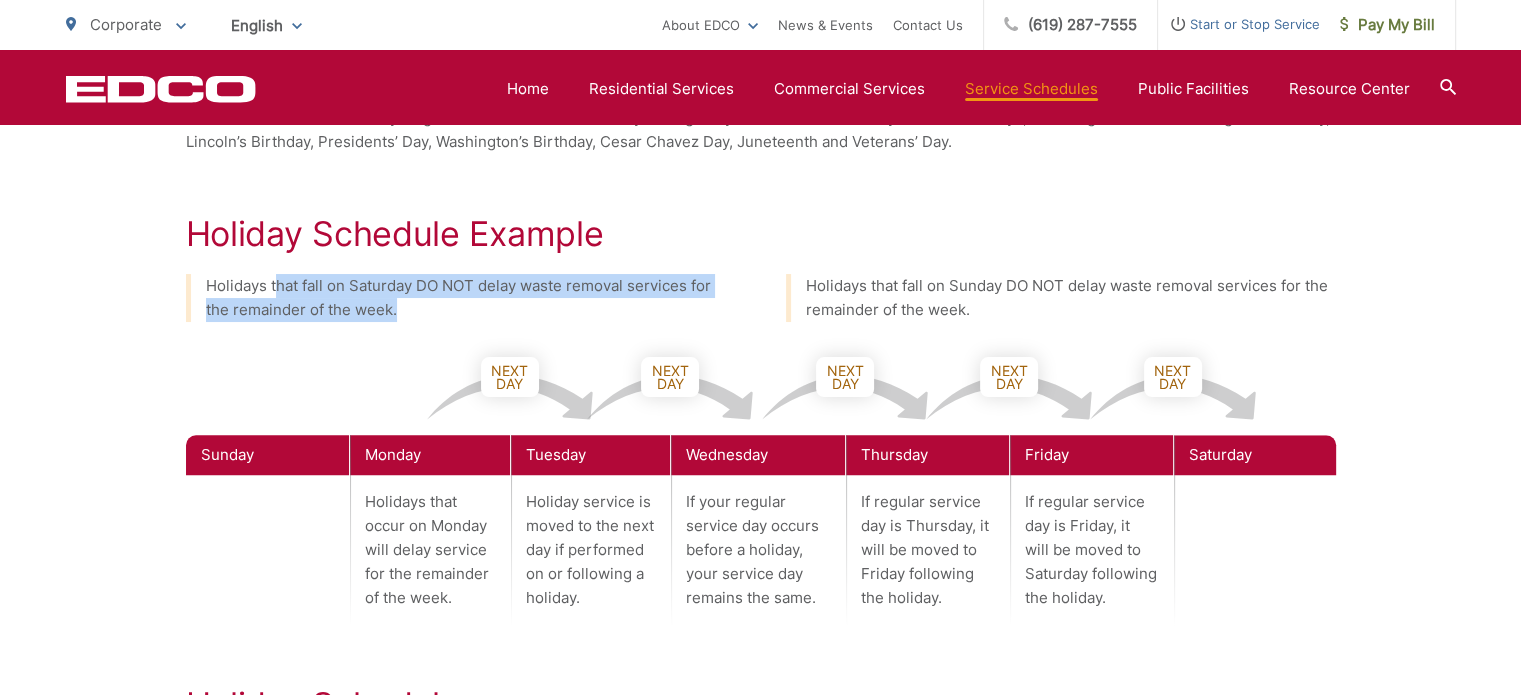 drag, startPoint x: 274, startPoint y: 280, endPoint x: 516, endPoint y: 310, distance: 243.85242 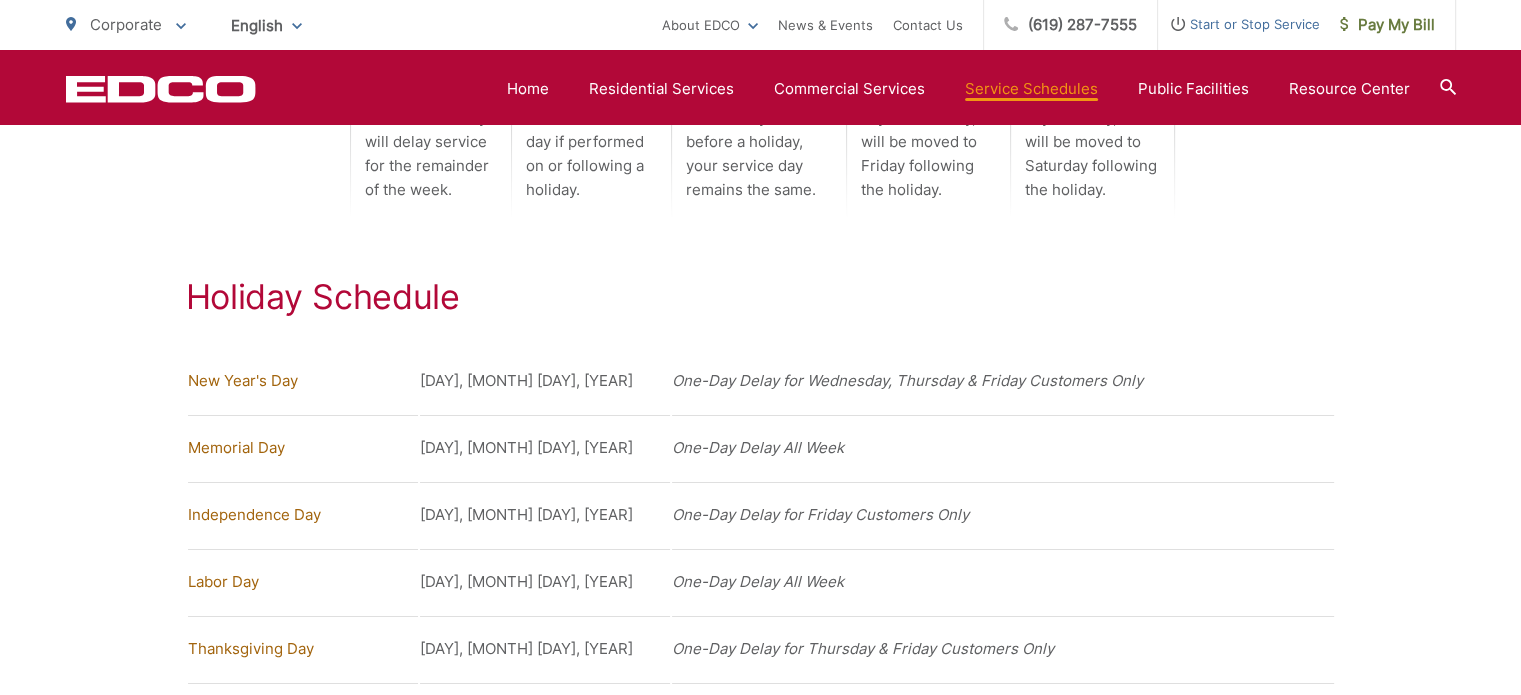 scroll, scrollTop: 1705, scrollLeft: 0, axis: vertical 